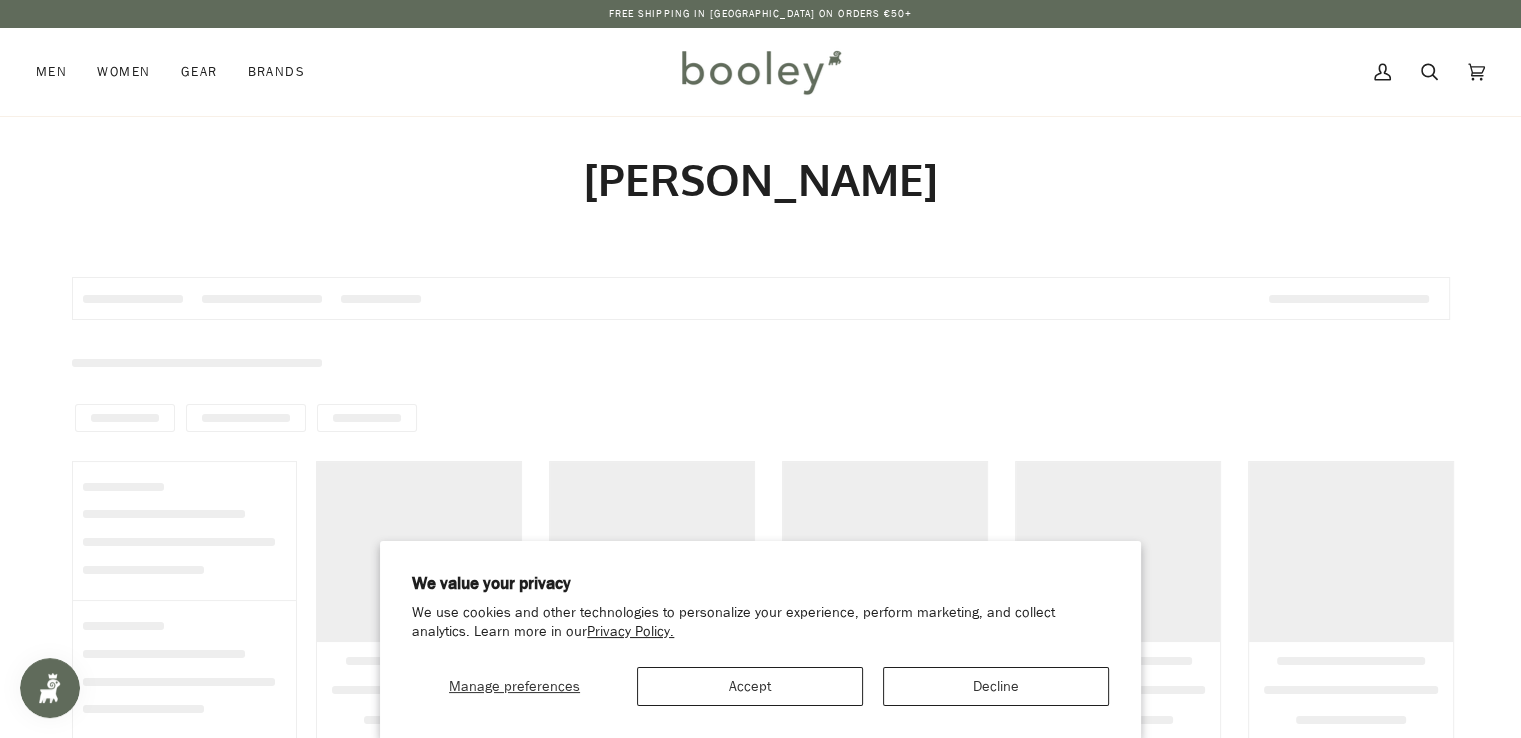 scroll, scrollTop: 0, scrollLeft: 0, axis: both 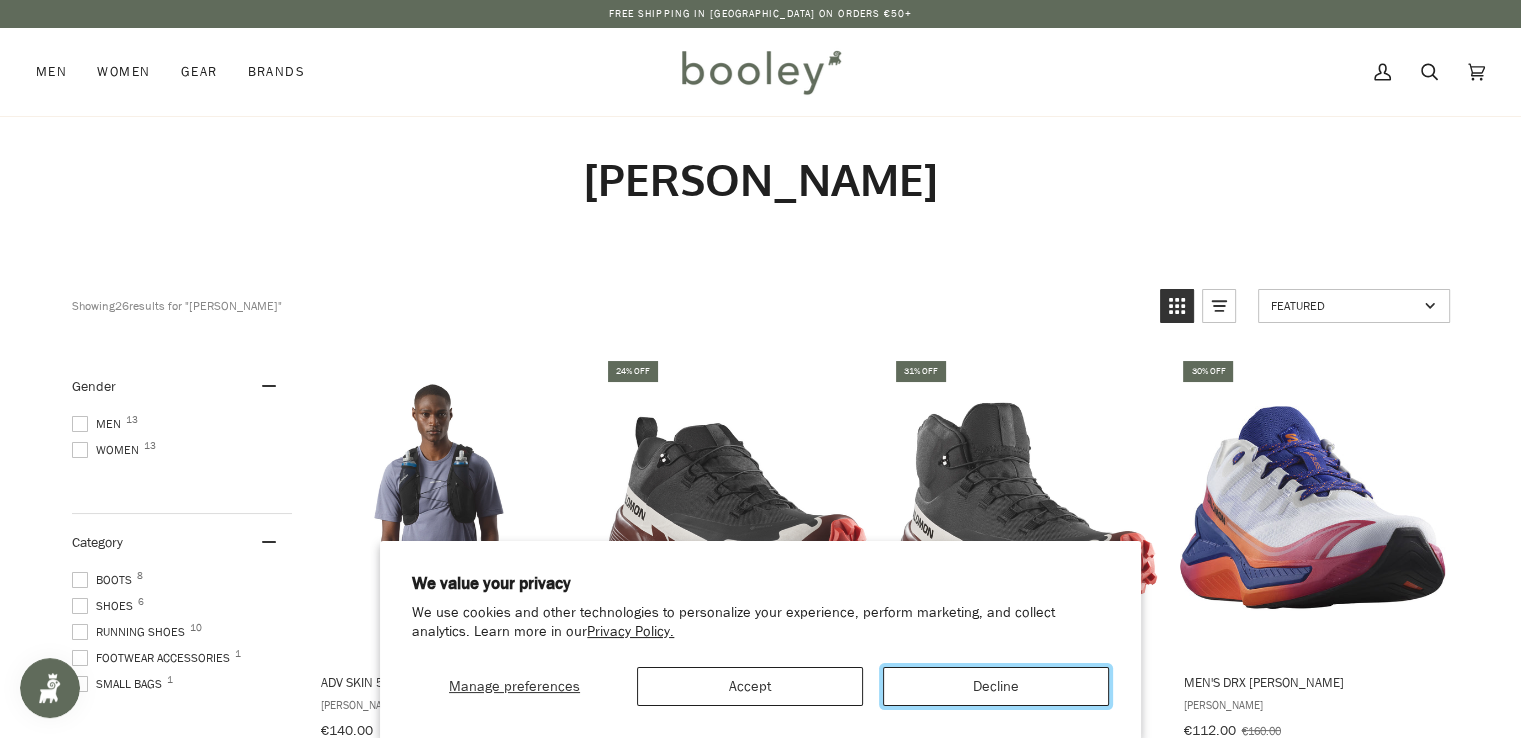 click on "Decline" at bounding box center [996, 686] 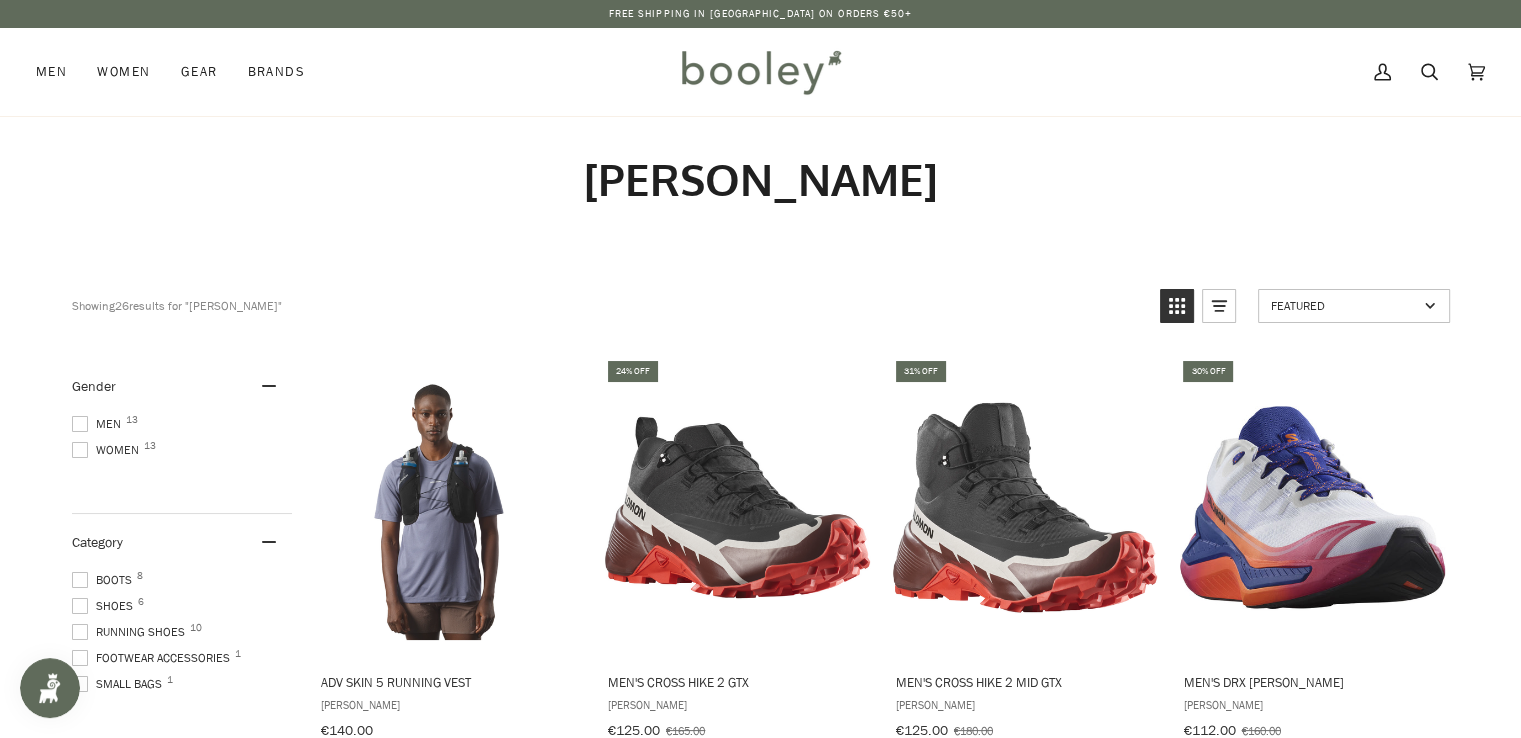 scroll, scrollTop: 126, scrollLeft: 0, axis: vertical 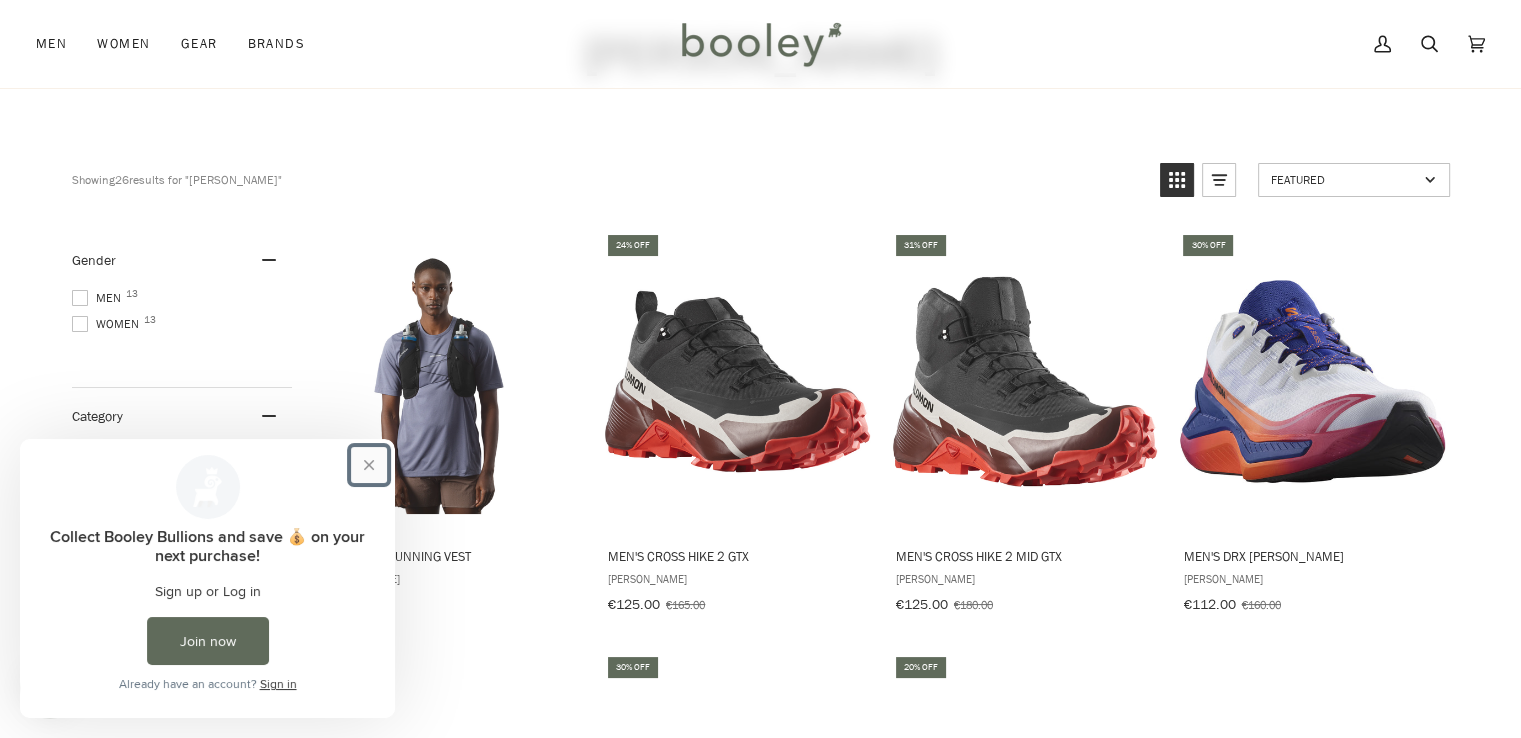 click at bounding box center (369, 465) 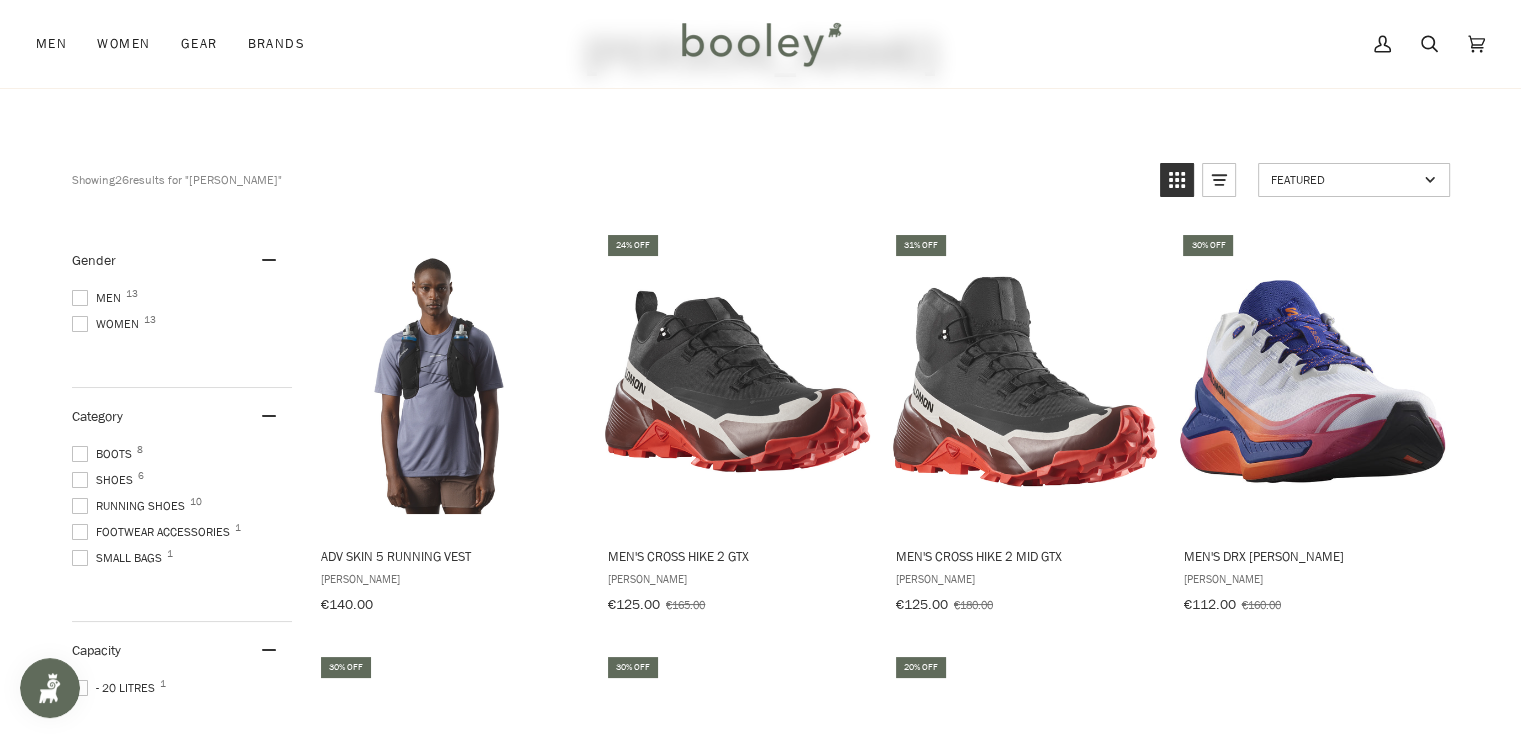 click at bounding box center [80, 454] 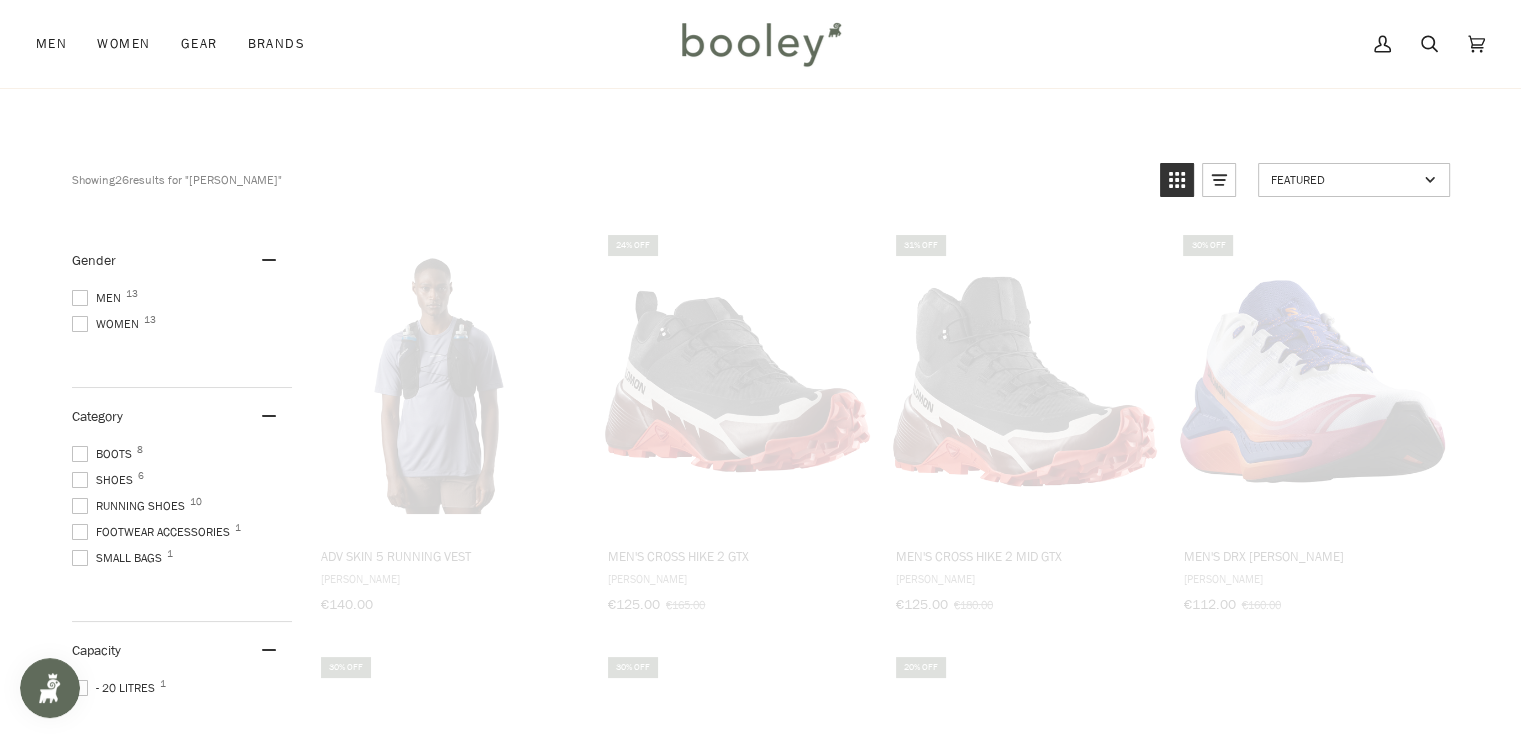 scroll, scrollTop: 0, scrollLeft: 0, axis: both 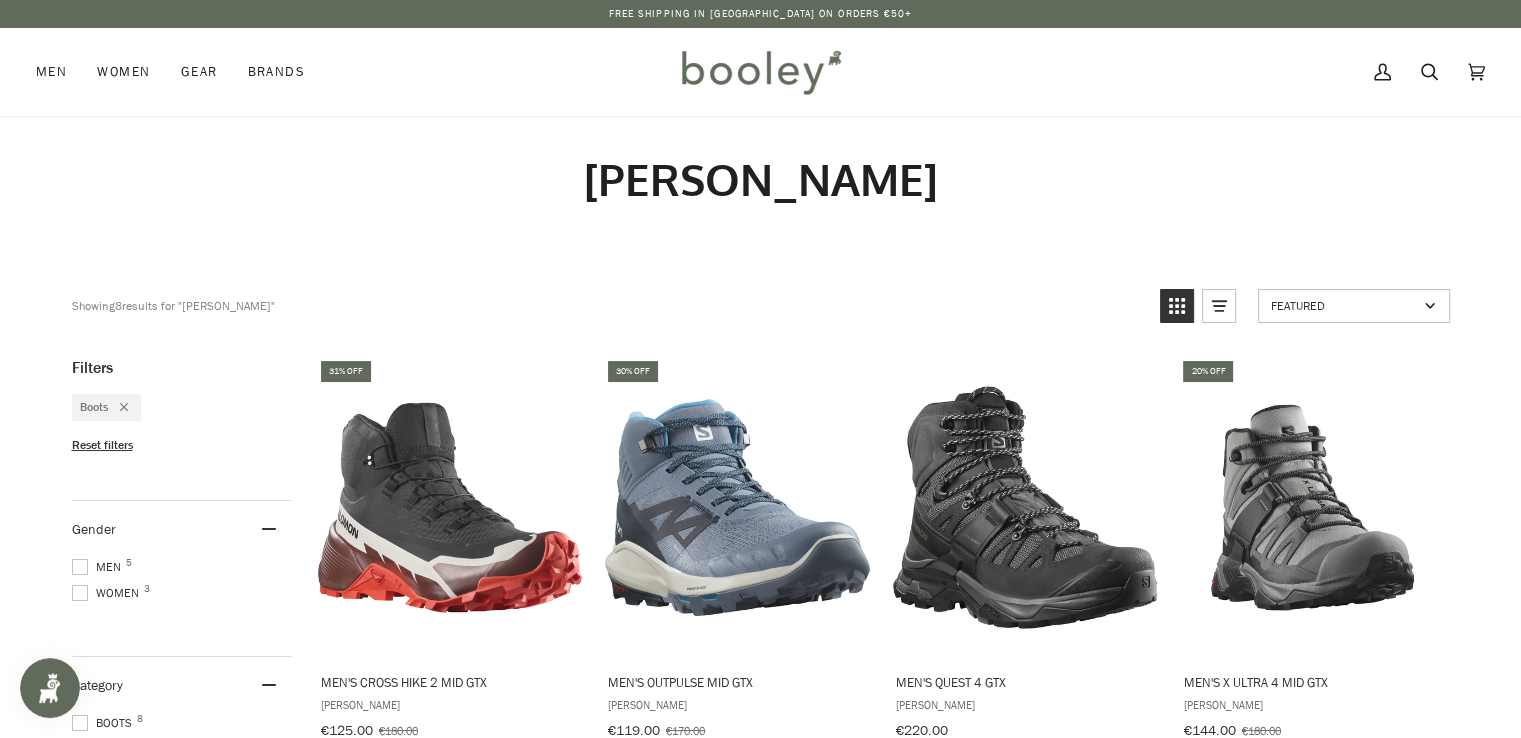 click on "Filters Boots Reset filters" at bounding box center [182, 429] 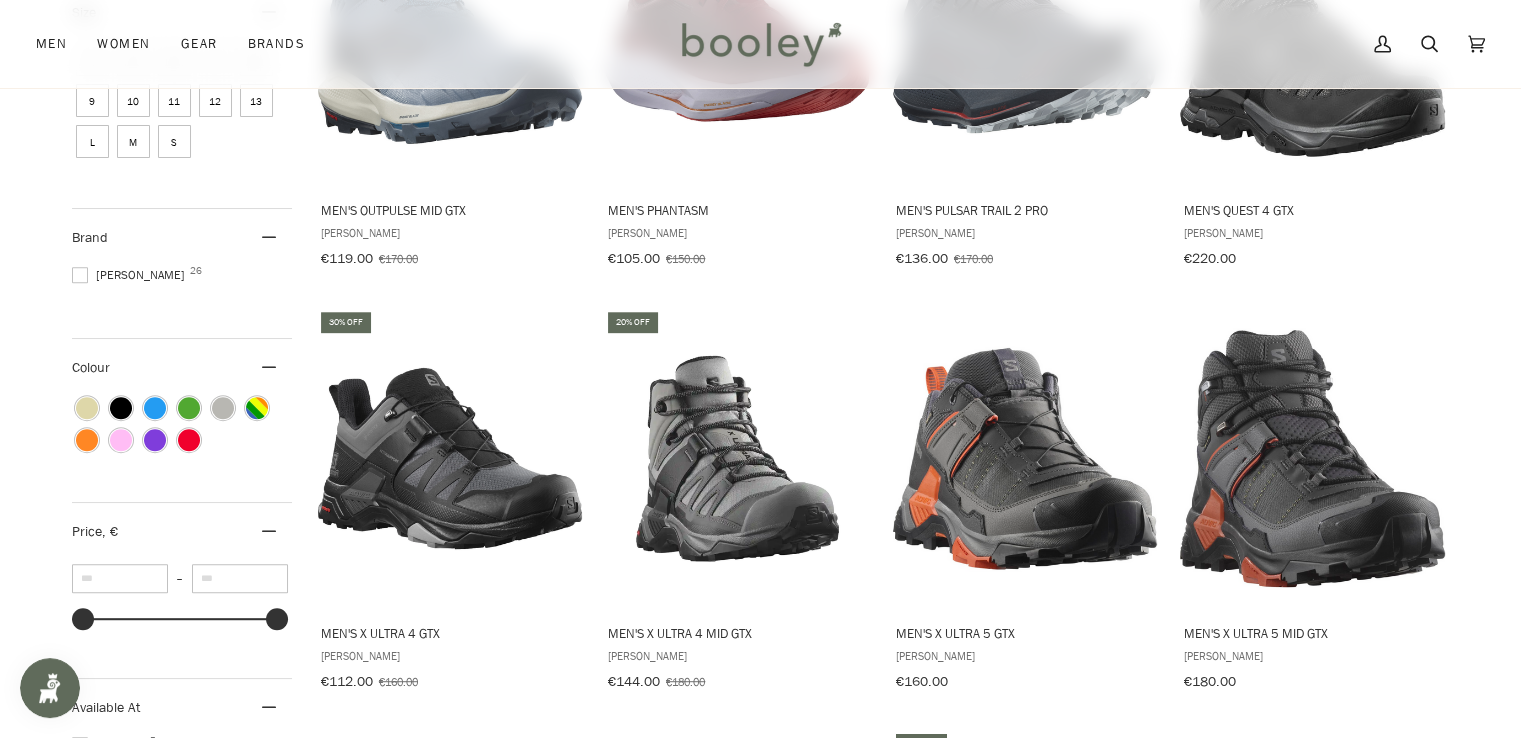 scroll, scrollTop: 976, scrollLeft: 0, axis: vertical 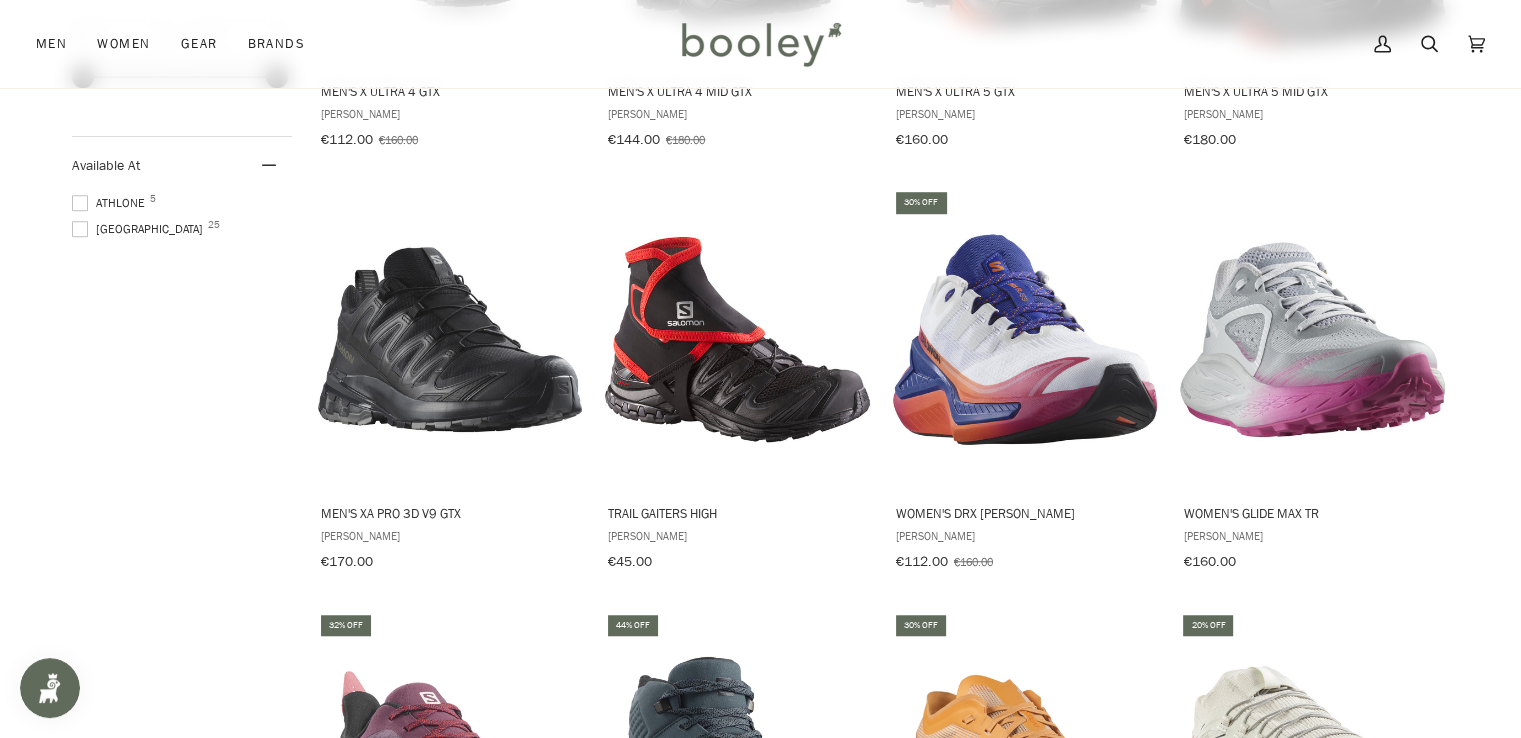 drag, startPoint x: 165, startPoint y: 400, endPoint x: 198, endPoint y: 394, distance: 33.54102 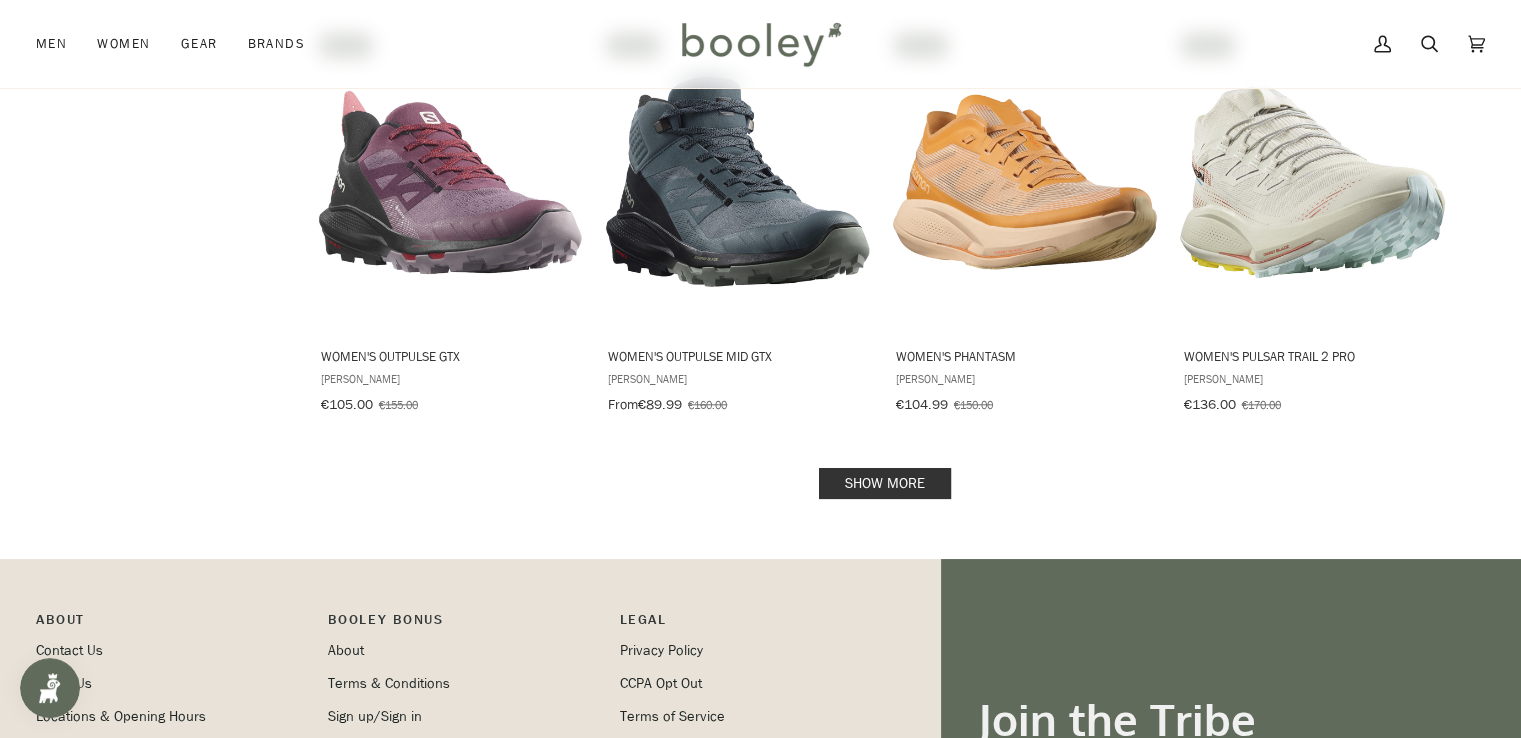 scroll, scrollTop: 2081, scrollLeft: 0, axis: vertical 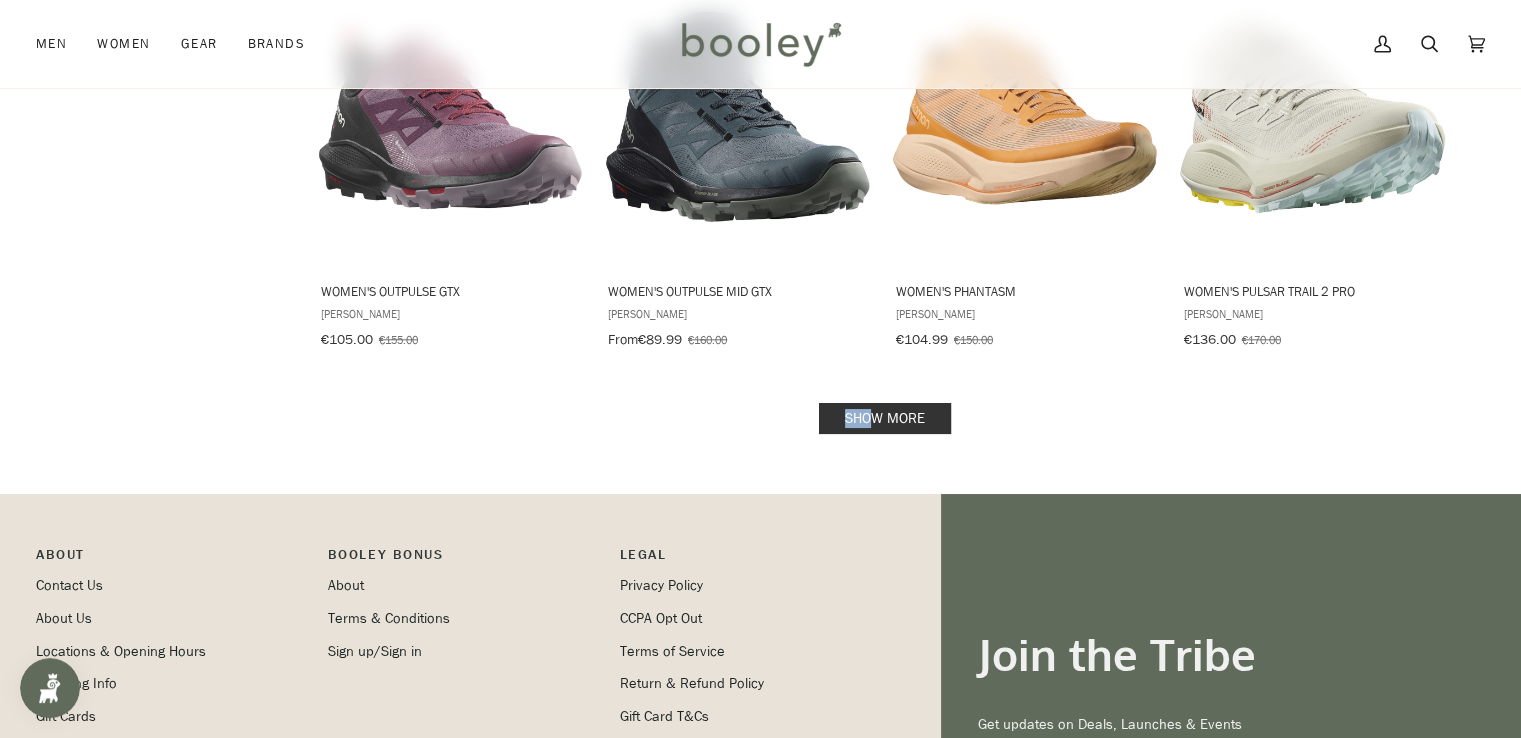 drag, startPoint x: 885, startPoint y: 378, endPoint x: 876, endPoint y: 410, distance: 33.24154 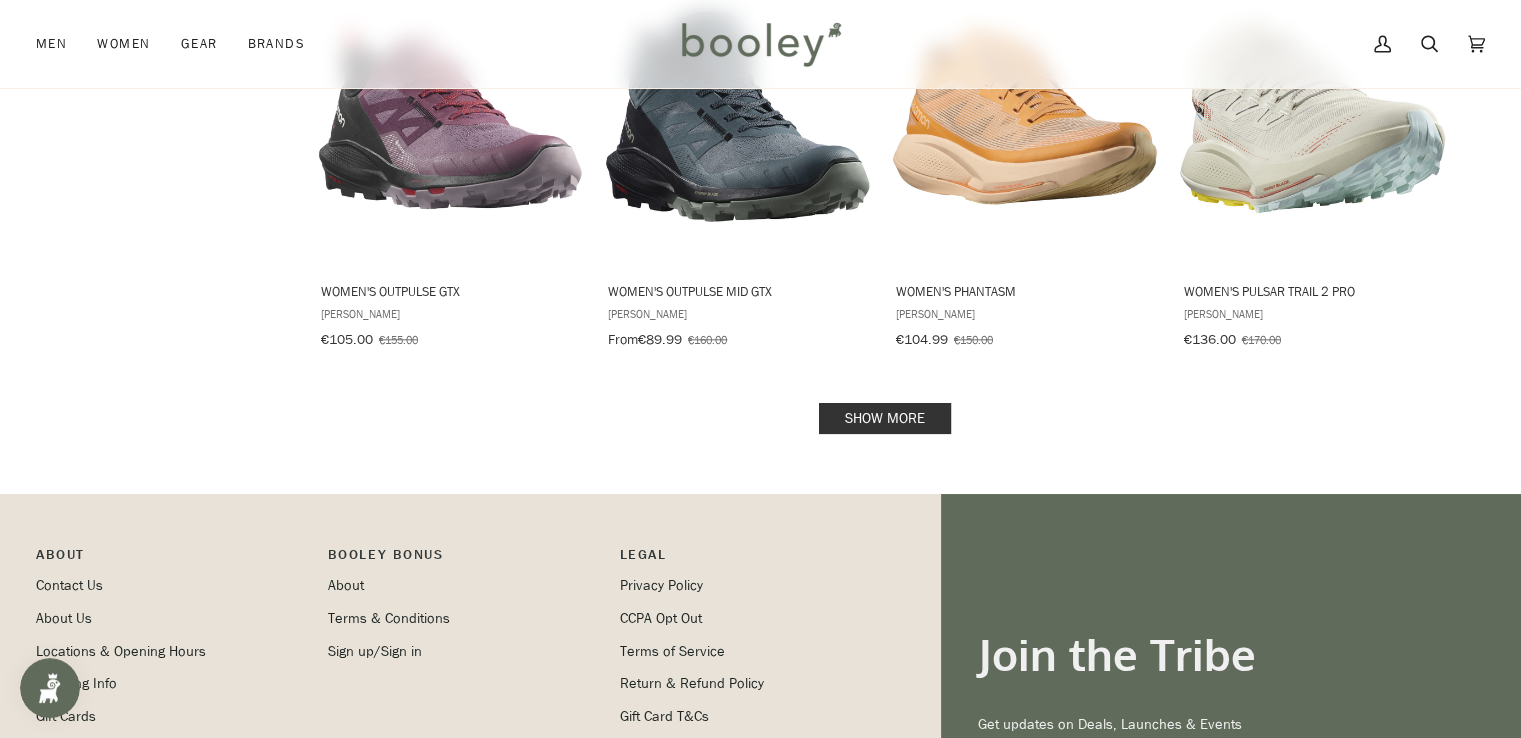 click on "Showing  26  results
Showing  26  results for "Salomon"
Products 26 Featured Featured Title: A-Z Title: Z-A Date: New to Old Date: Old to New Price: Low to High Price: High to Low Discount: High to Low Bestselling
Gender Men 13 Women 13 Category Boots 8 Shoes 6 Running Shoes 10 Footwear Accessories 1 Small Bags 1 Capacity - 20 Litres 1 Size 4 5 6 7 8 9 10 11 12 13 L M S Brand Salomon 26 Colour Beige Black Blue Green Grey Multicolour Orange Pink Purple Red Price , € **  –  *** €45 €220 €45 €89 €133 €176 €220 Available At Athlone 5 Galway 25 ADV Skin 5 Running Vest  Salomon €140.00 View product 24% off Men's Cross Hike 2 GTX  Salomon €125.00 €165.00 View product 31% off Men's Cross Hike 2 Mid GTX  Salomon €125.00 €180.00 View product 30% off Men's Drx Bliss  Salomon €112.00 €160.00 View product 30% off Men's OUTPulse Mid GTX  Salomon €119.00" at bounding box center (761, -673) 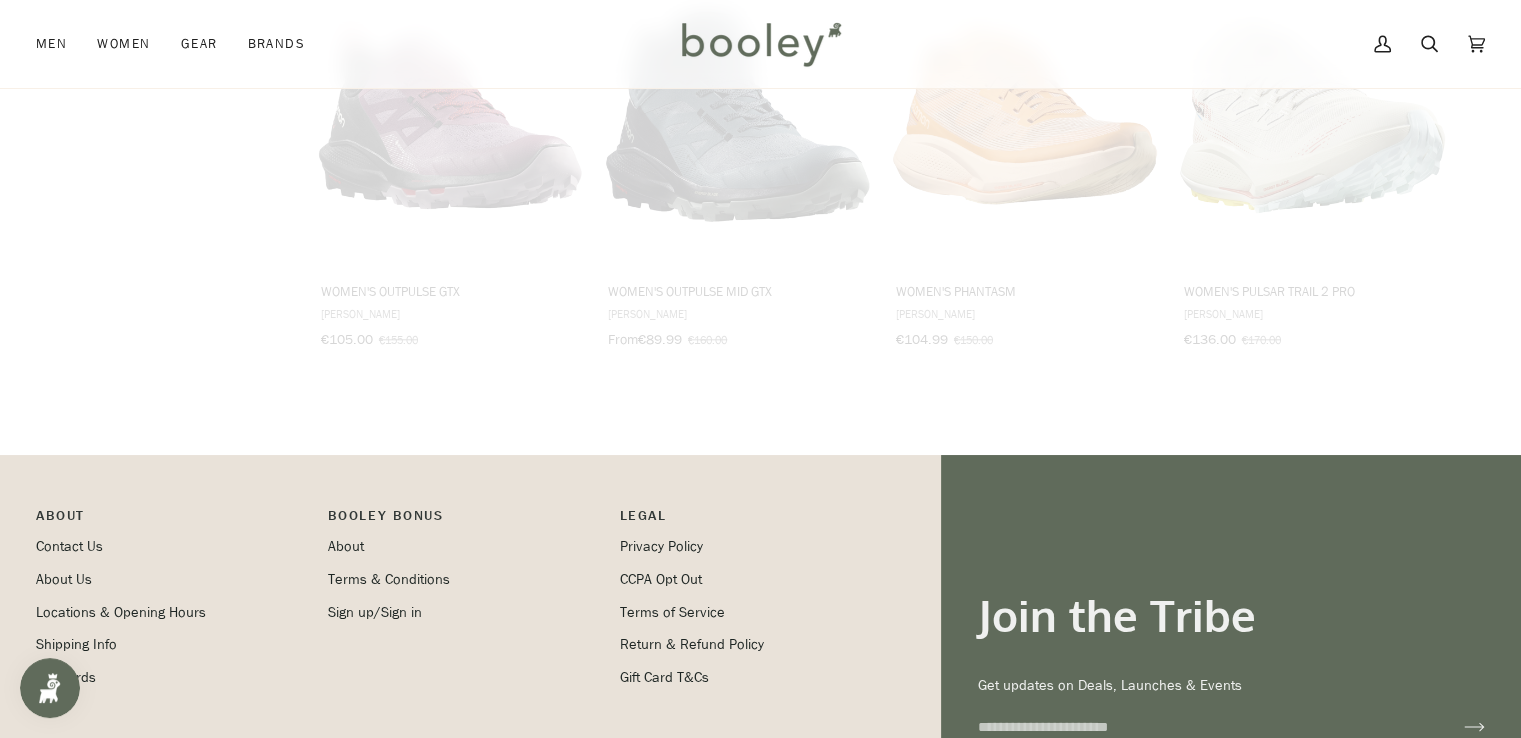 click on "Showing  26  results
Showing  26  results for "Salomon"
Products 26 Featured Featured Title: A-Z Title: Z-A Date: New to Old Date: Old to New Price: Low to High Price: High to Low Discount: High to Low Bestselling
Gender Men 13 Women 13 Category Boots 8 Shoes 6 Running Shoes 10 Footwear Accessories 1 Small Bags 1 Capacity - 20 Litres 1 Size 4 5 6 7 8 9 10 11 12 13 L M S Brand Salomon 26 Colour Beige Black Blue Green Grey Multicolour Orange Pink Purple Red Price , € **  –  *** €45 €220 €45 €89 €133 €176 €220 Available At Athlone 5 Galway 25 ADV Skin 5 Running Vest  Salomon €140.00 View product 24% off Men's Cross Hike 2 GTX  Salomon €125.00 €165.00 View product 31% off Men's Cross Hike 2 Mid GTX  Salomon €125.00 €180.00 View product 30% off Men's Drx Bliss  Salomon €112.00 €160.00 View product 30% off Men's OUTPulse Mid GTX  Salomon €119.00" at bounding box center [761, -692] 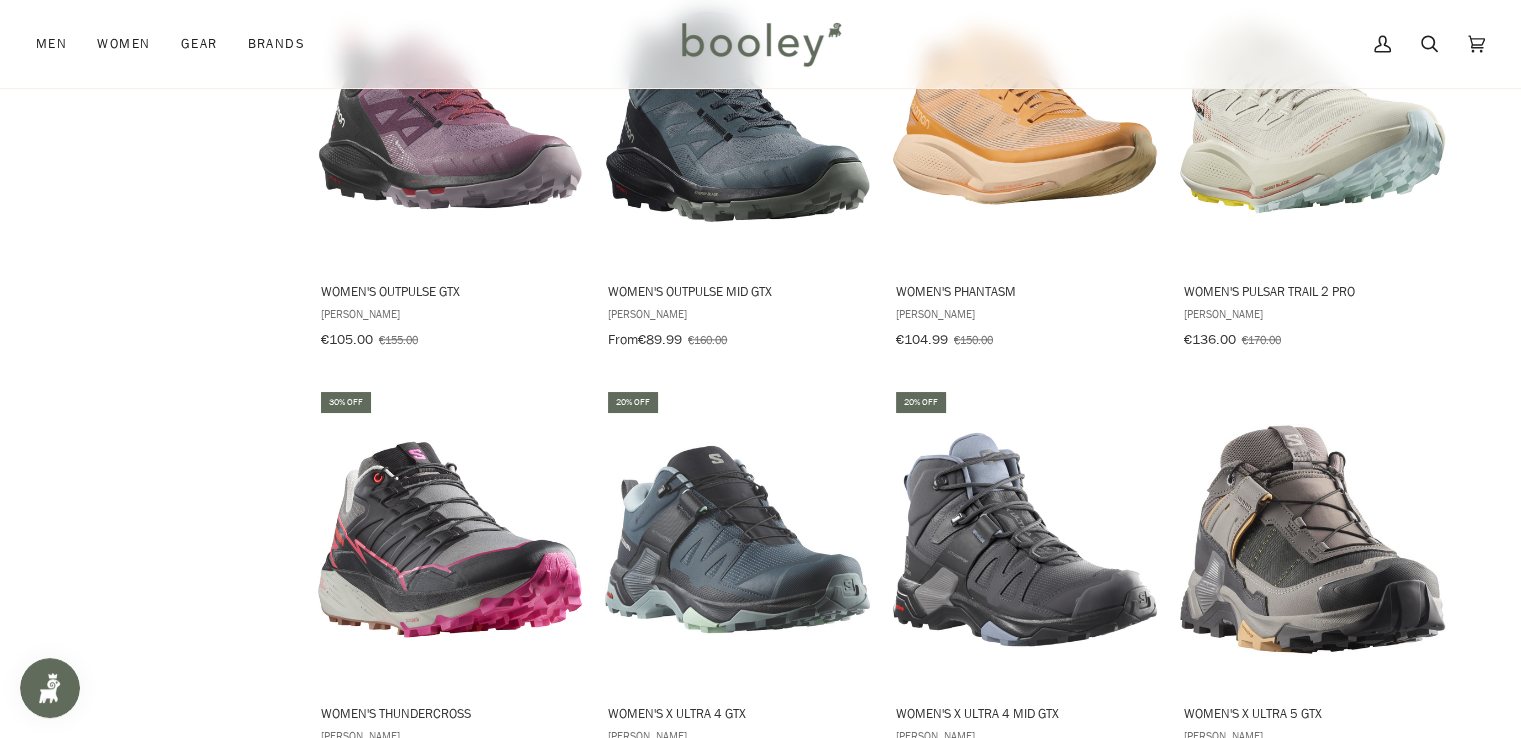 click on "Showing  26  results
Showing  26  results for "Salomon"
Products 26 Featured Featured Title: A-Z Title: Z-A Date: New to Old Date: Old to New Price: Low to High Price: High to Low Discount: High to Low Bestselling
Gender Men 13 Women 13 Category Boots 8 Shoes 6 Running Shoes 10 Footwear Accessories 1 Small Bags 1 Capacity - 20 Litres 1 Size 4 5 6 7 8 9 10 11 12 13 L M S Brand Salomon 26 Colour Beige Black Blue Green Grey Multicolour Orange Pink Purple Red Price , € **  –  *** €45 €220 €45 €89 €133 €176 €220 Available At Athlone 5 Galway 25 ADV Skin 5 Running Vest  Salomon €140.00 View product 24% off Men's Cross Hike 2 GTX  Salomon €125.00 €165.00 View product 31% off Men's Cross Hike 2 Mid GTX  Salomon €125.00 €180.00 View product 30% off Men's Drx Bliss  Salomon €112.00 €160.00 View product 30% off Men's OUTPulse Mid GTX  Salomon €119.00" at bounding box center (761, -260) 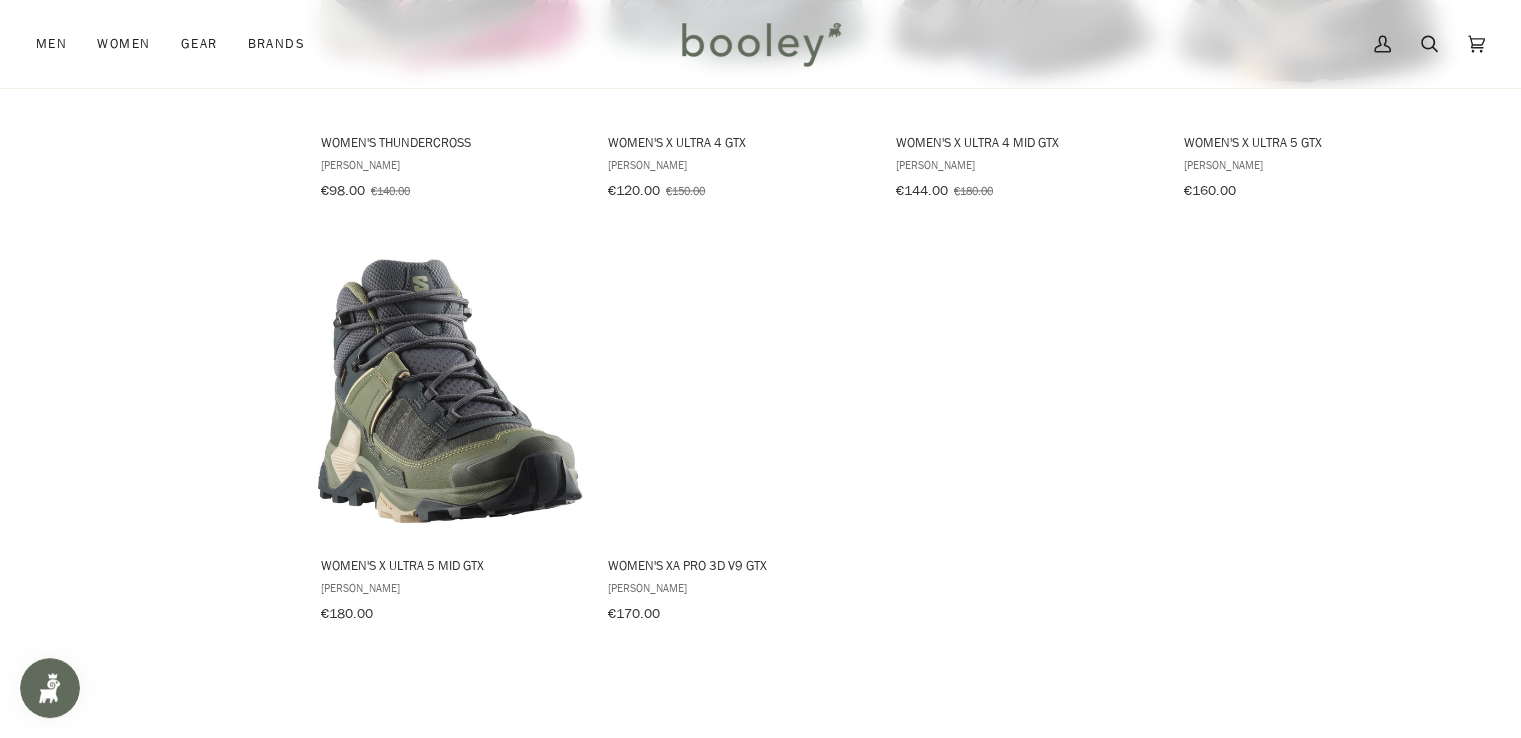 scroll, scrollTop: 2656, scrollLeft: 0, axis: vertical 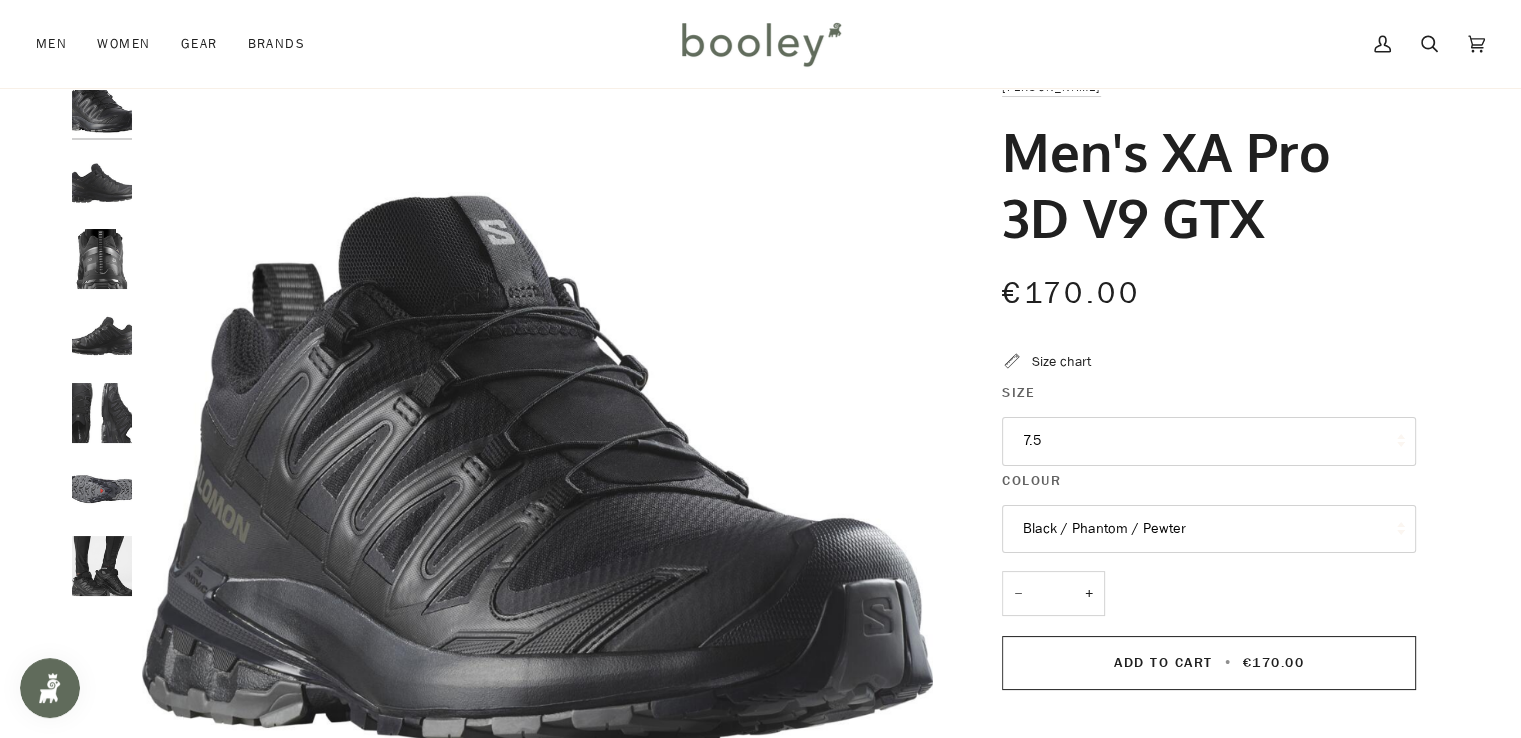 click at bounding box center [102, 183] 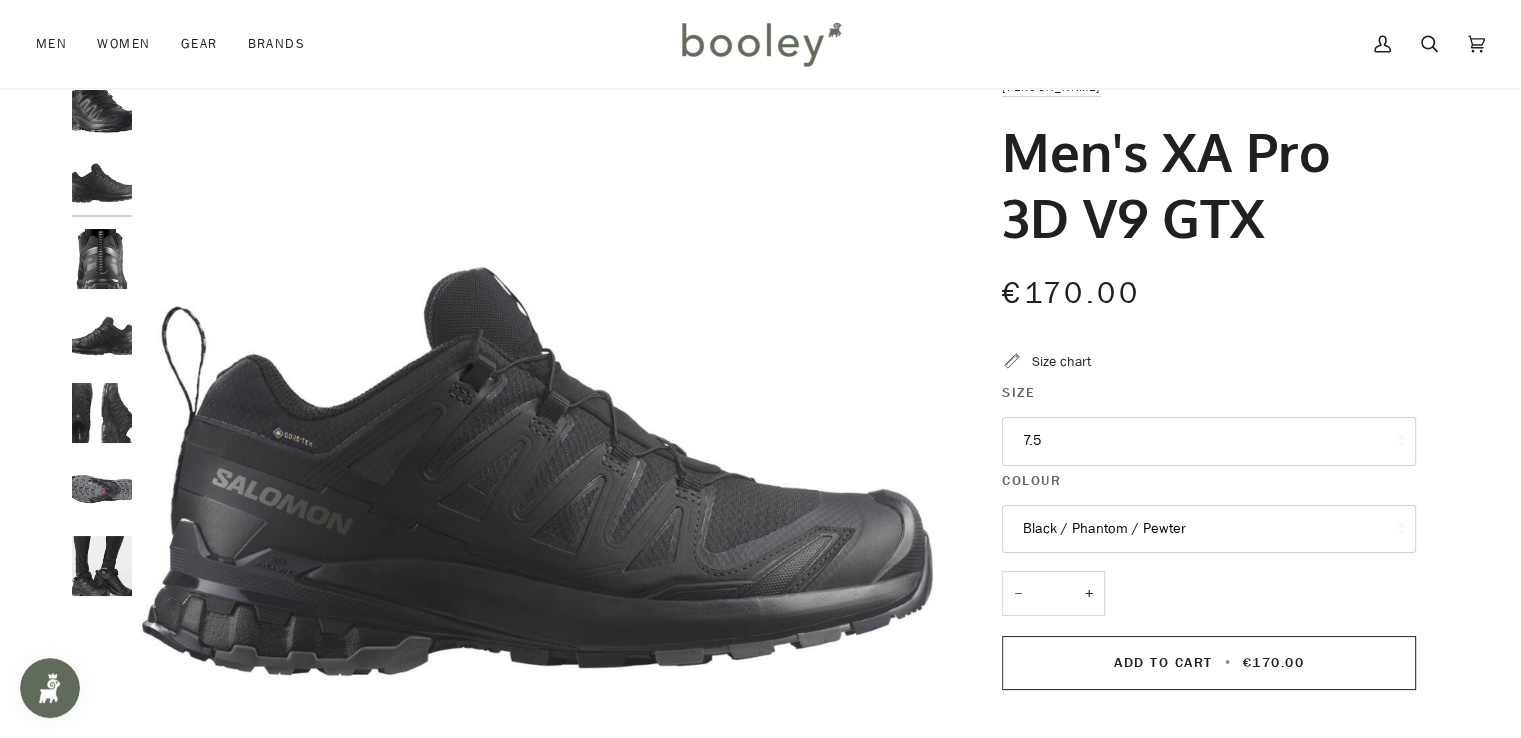 click at bounding box center (102, 183) 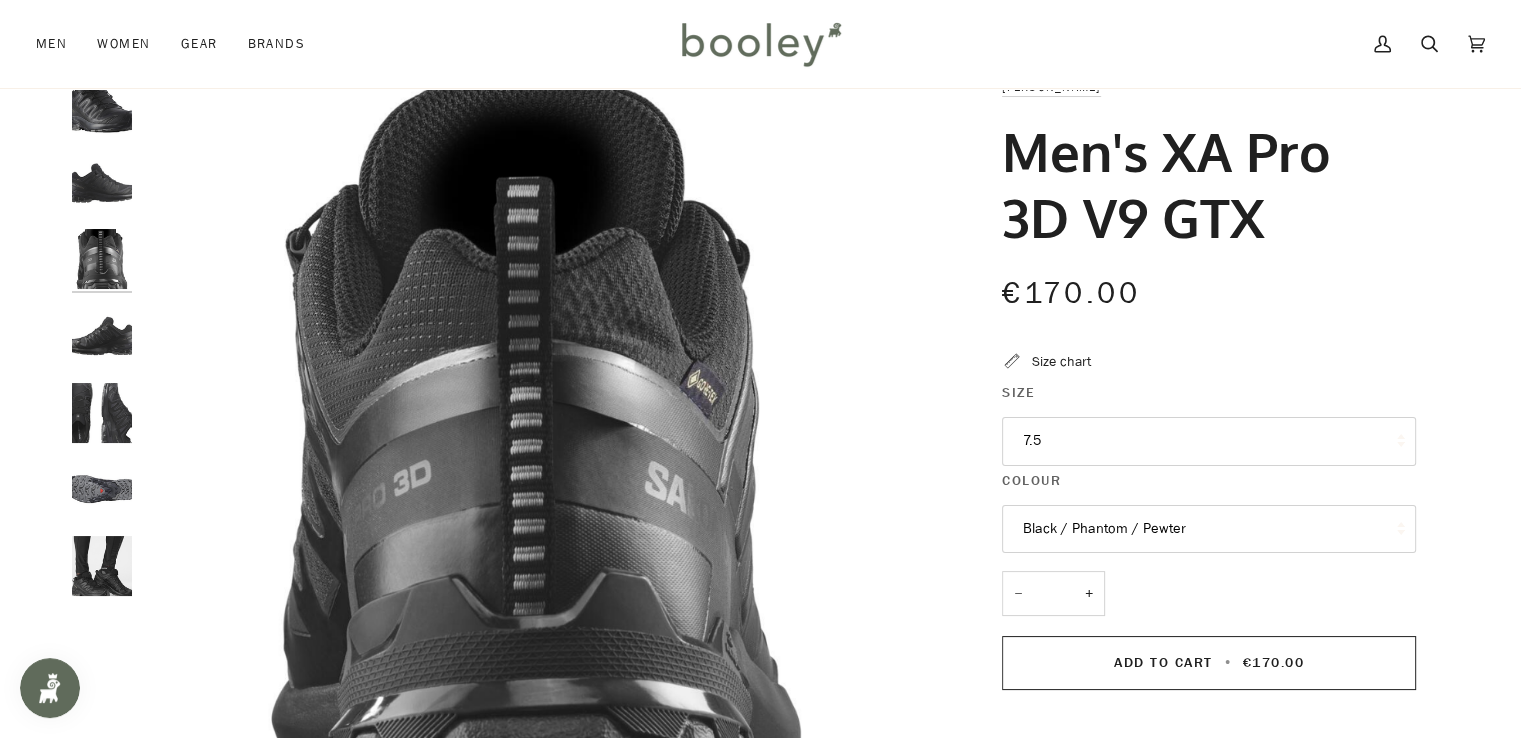 click on "Zoom
Zoom" at bounding box center (760, 620) 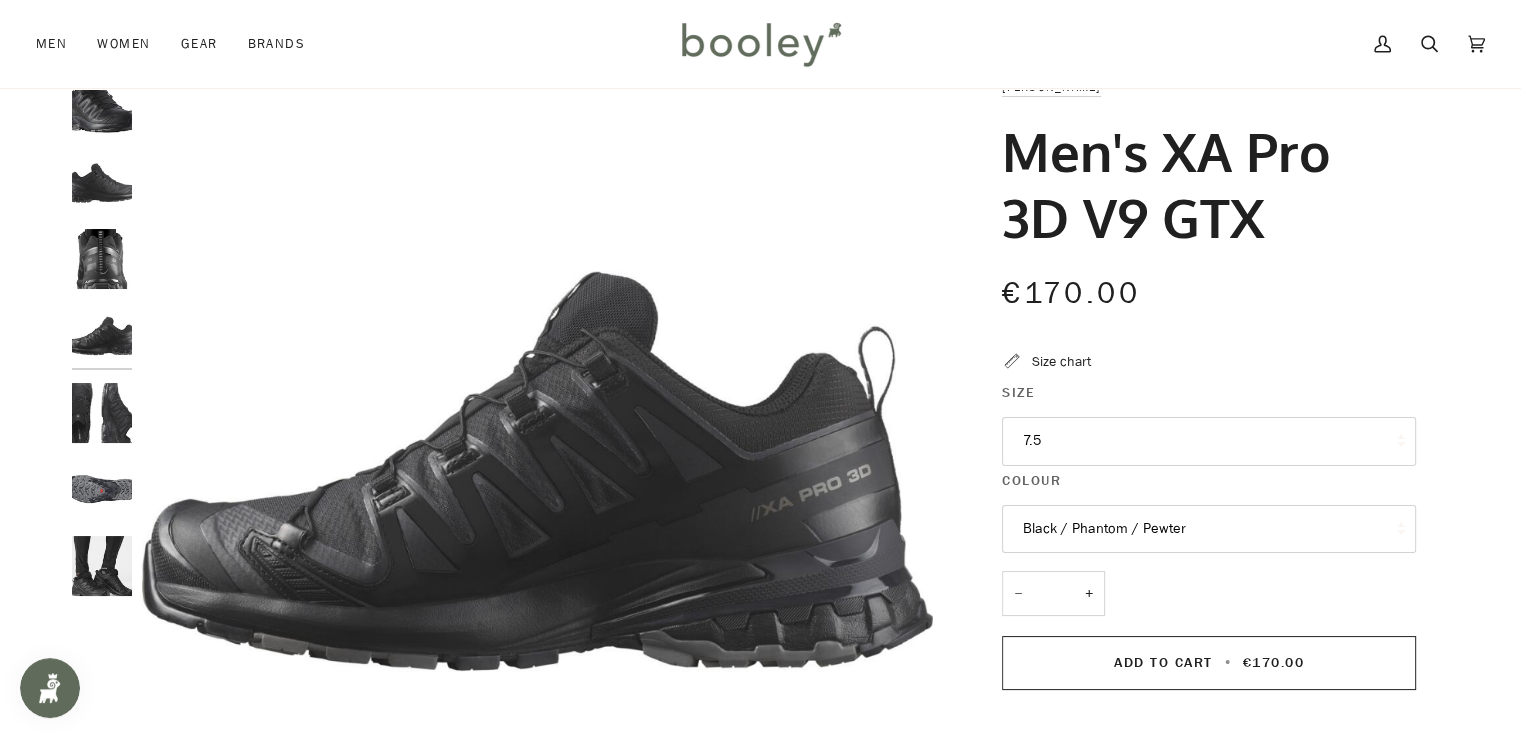 click at bounding box center [102, 489] 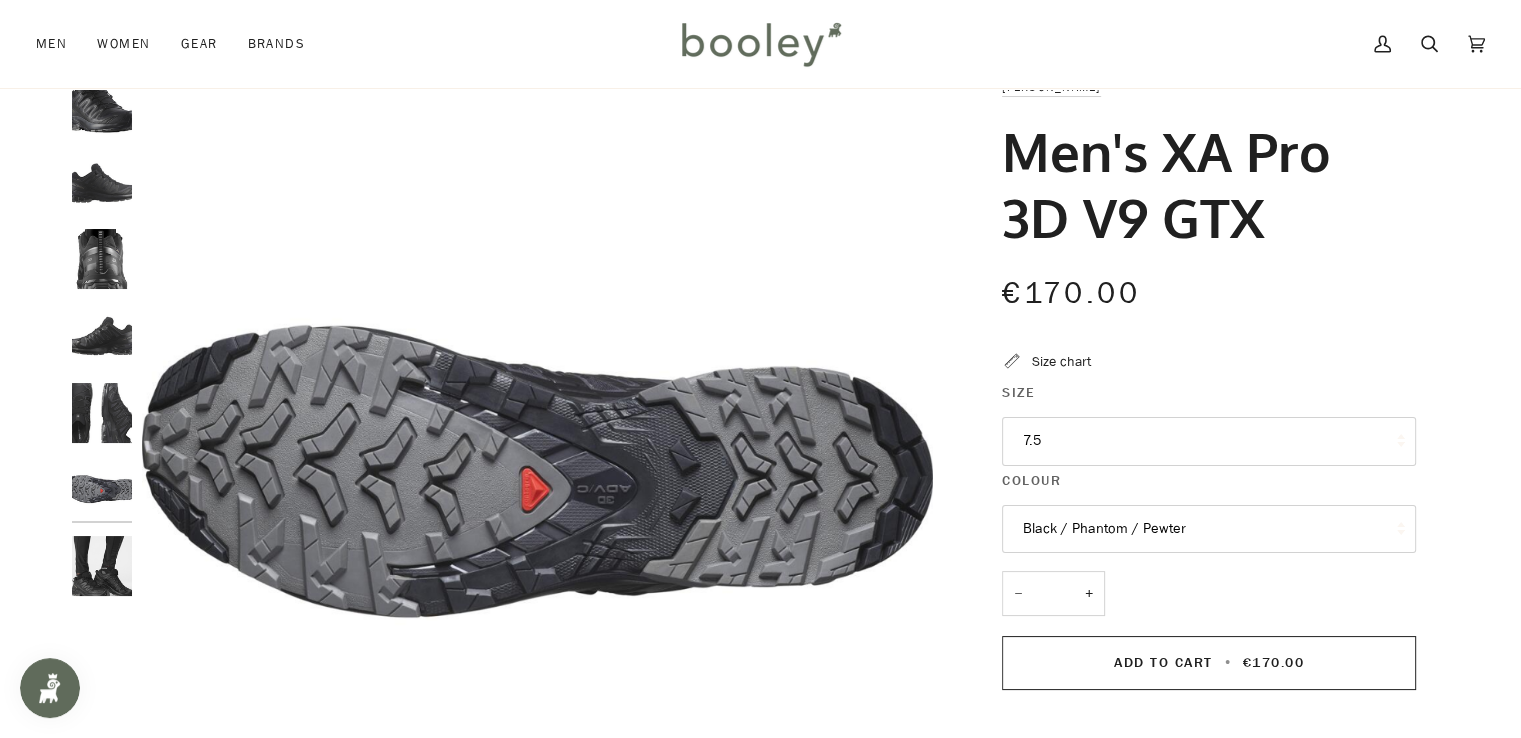 click at bounding box center (102, 566) 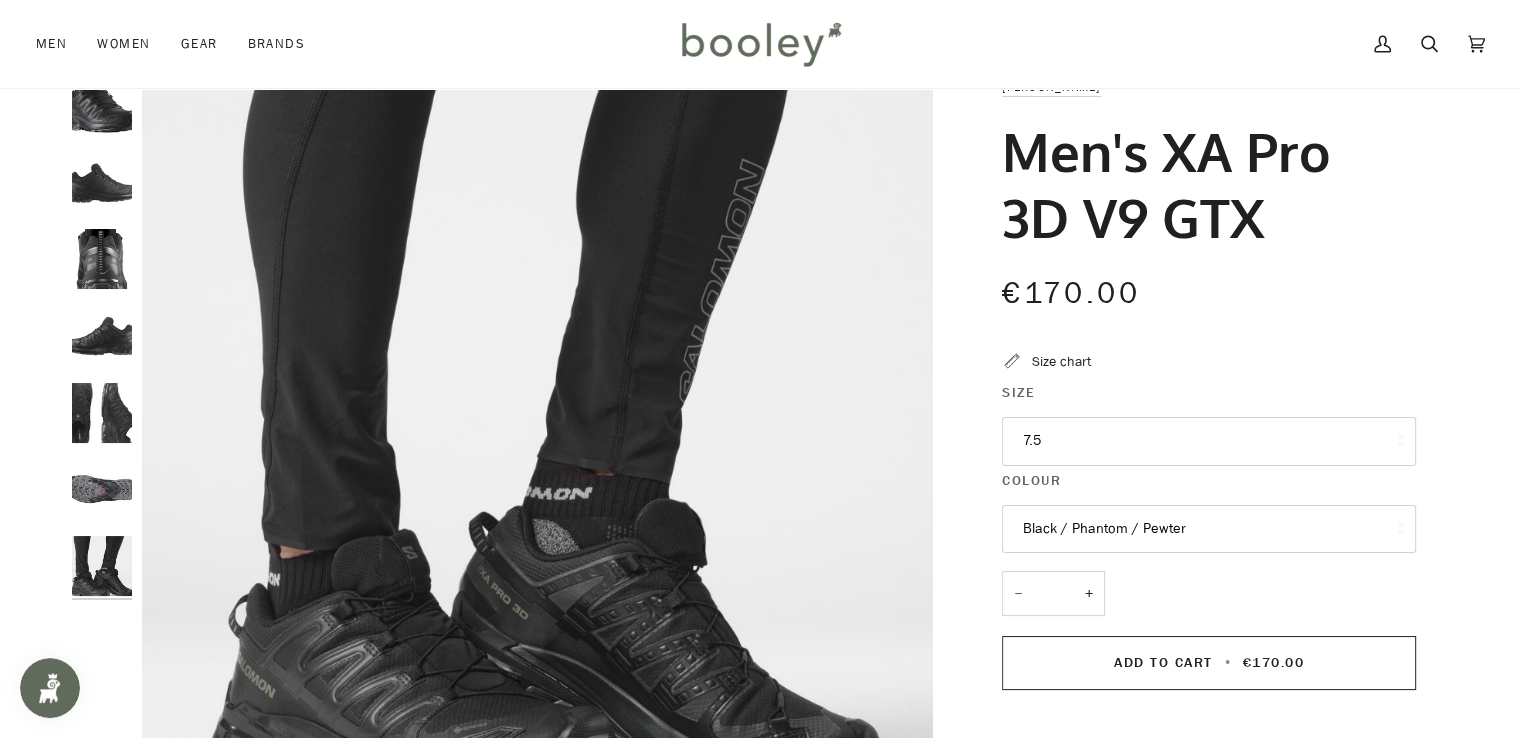 click at bounding box center (102, 566) 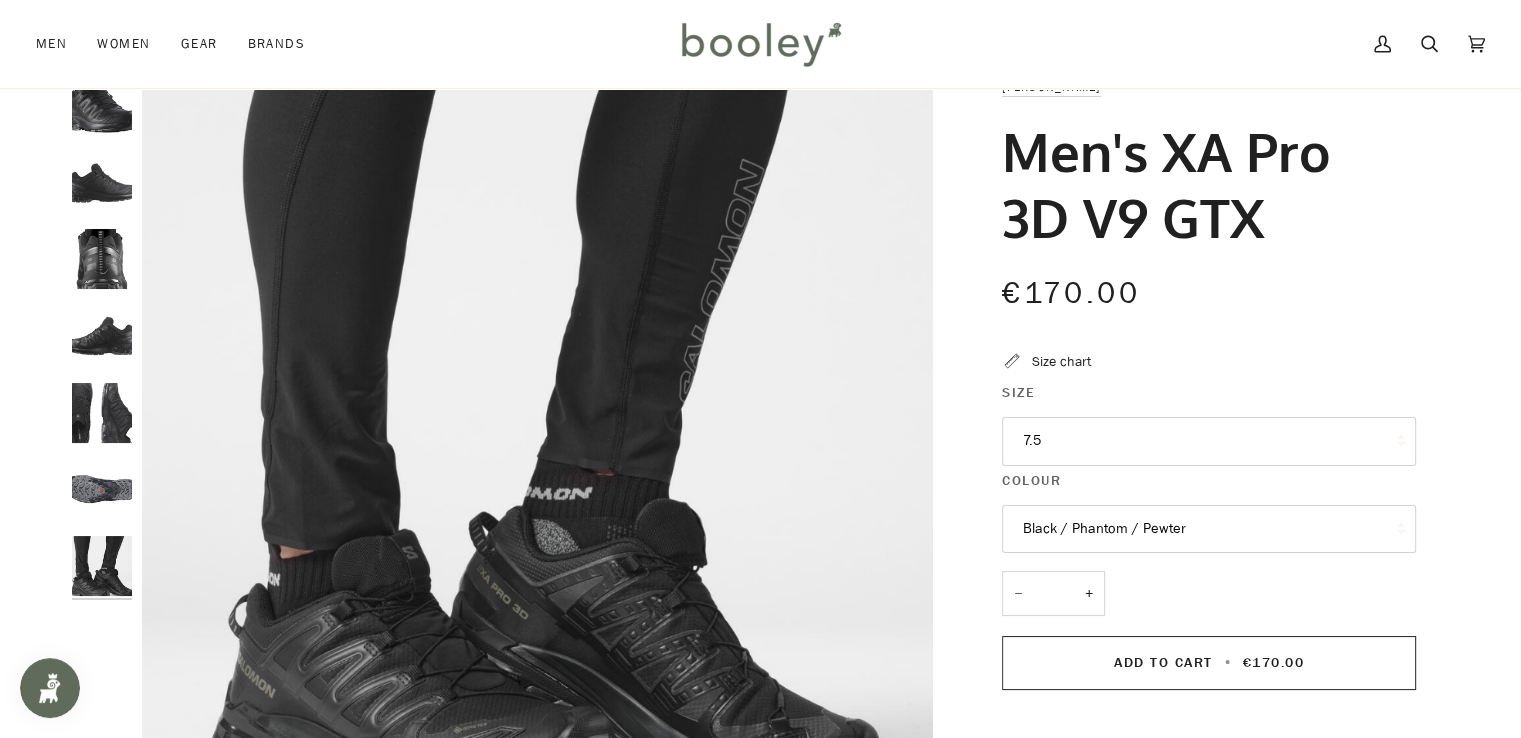 click at bounding box center [102, 413] 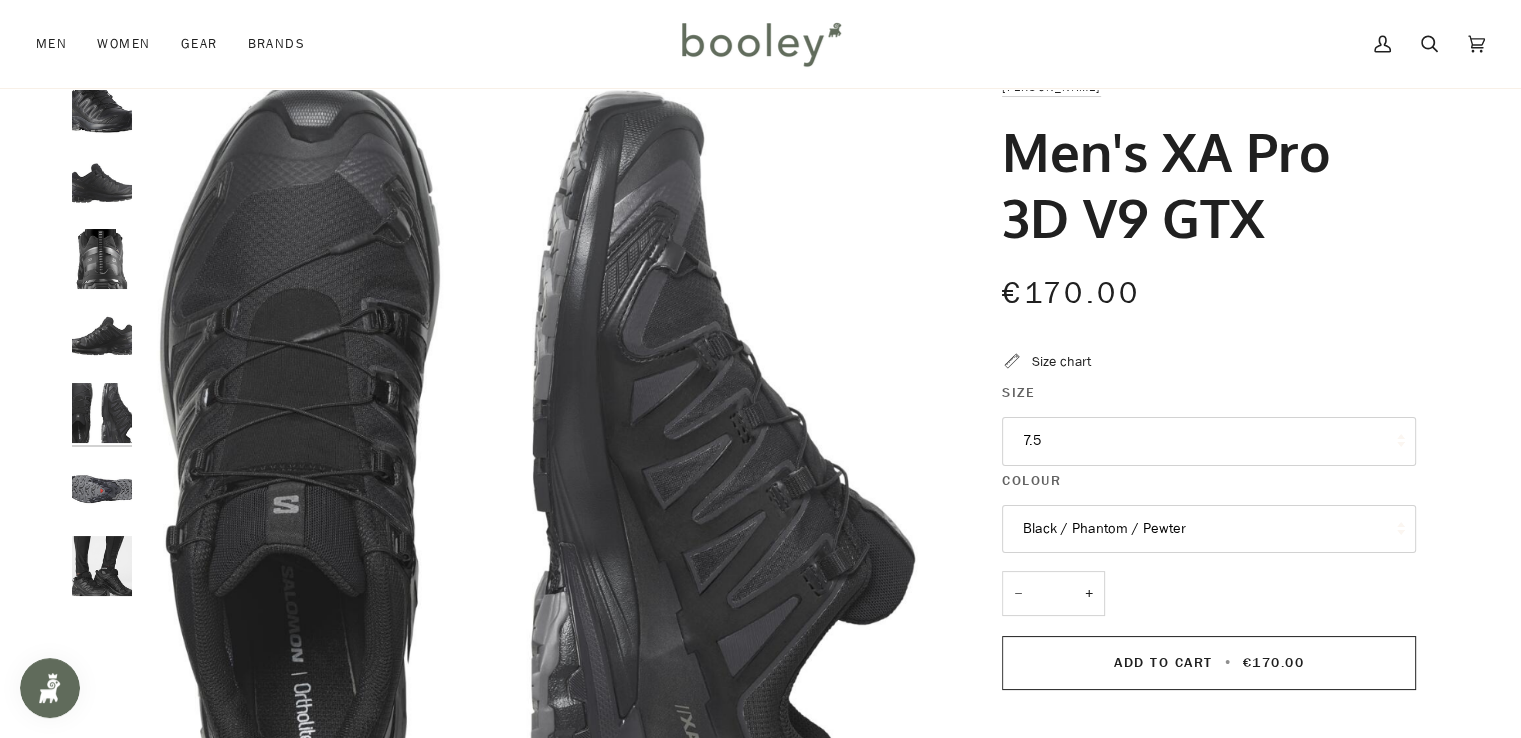 click on "Zoom
Zoom" at bounding box center (760, 620) 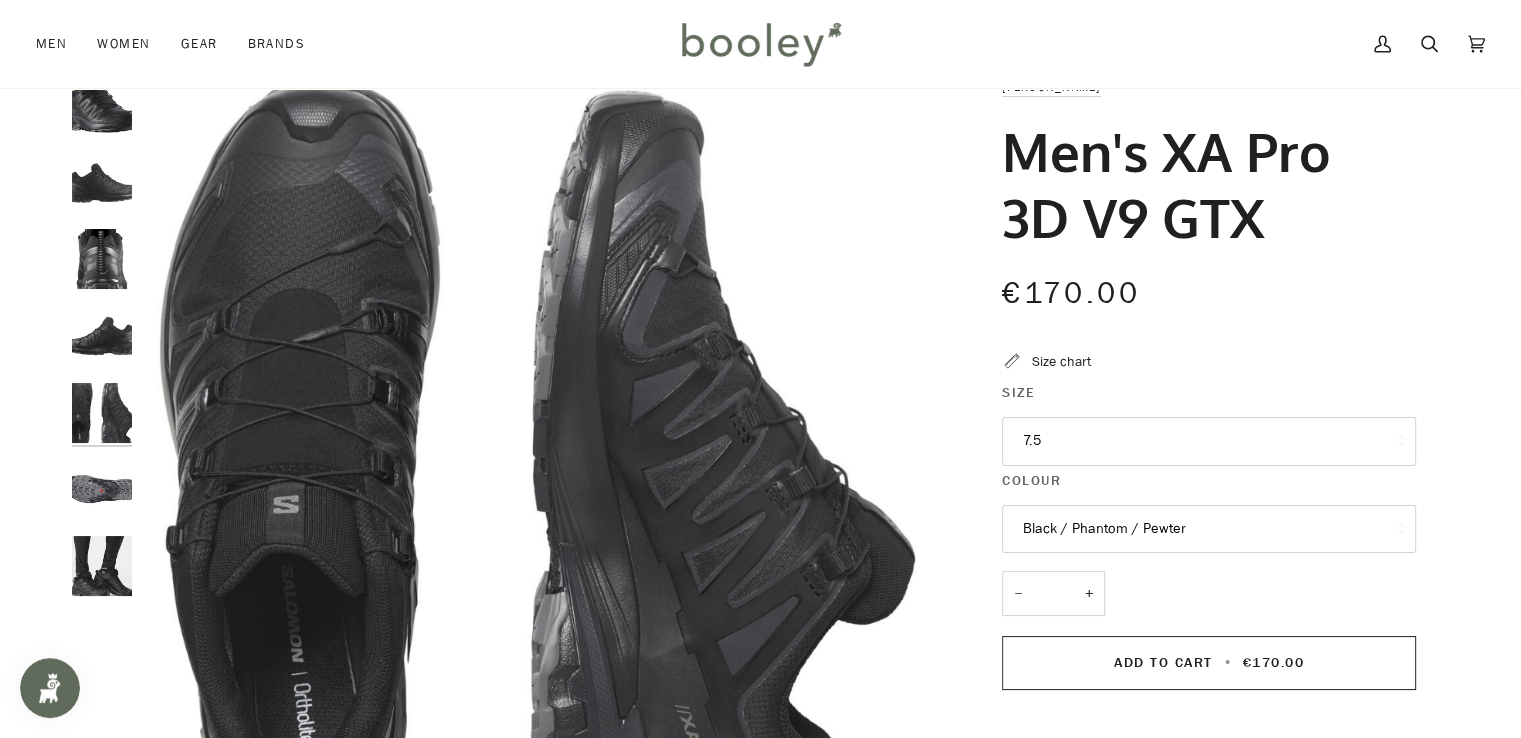 click at bounding box center (537, 471) 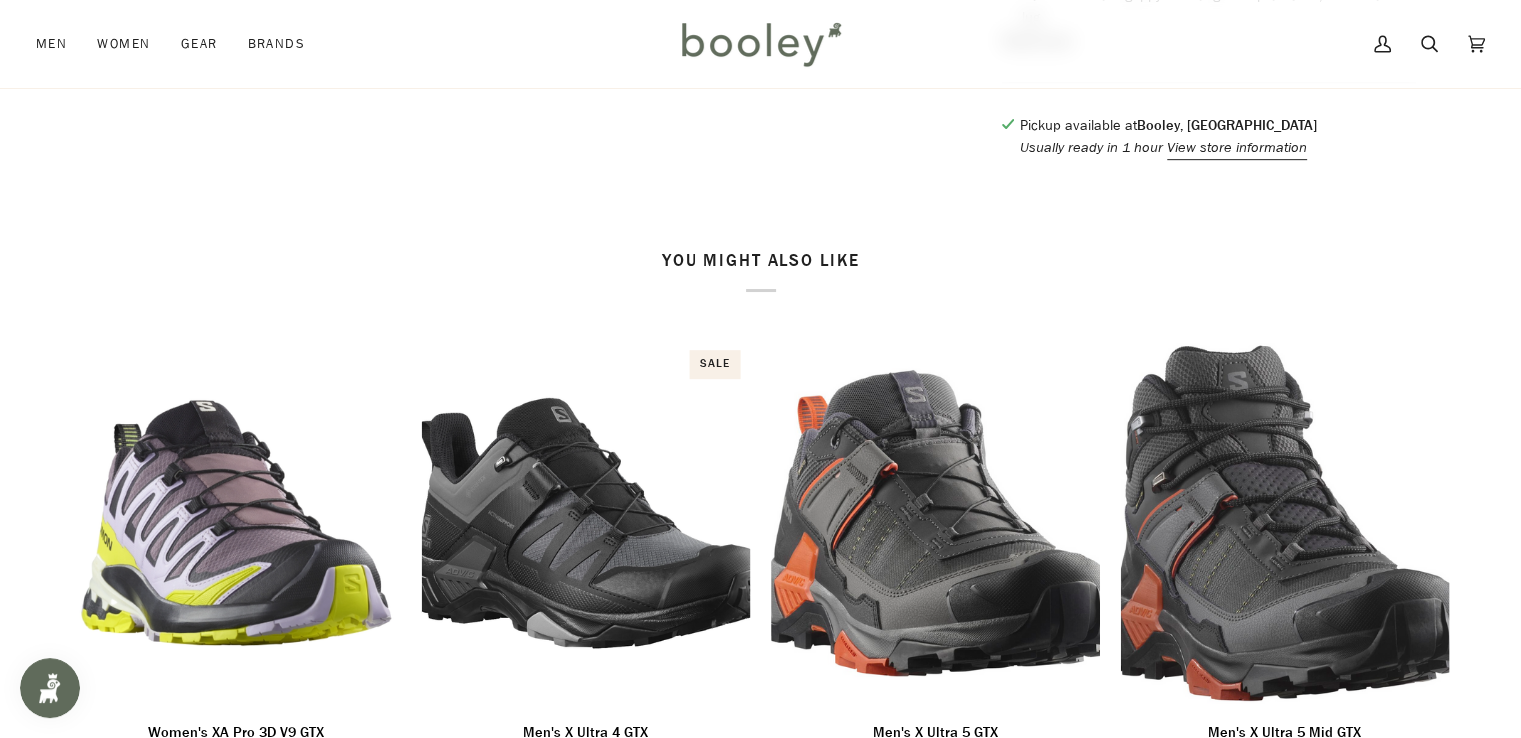 scroll, scrollTop: 0, scrollLeft: 0, axis: both 